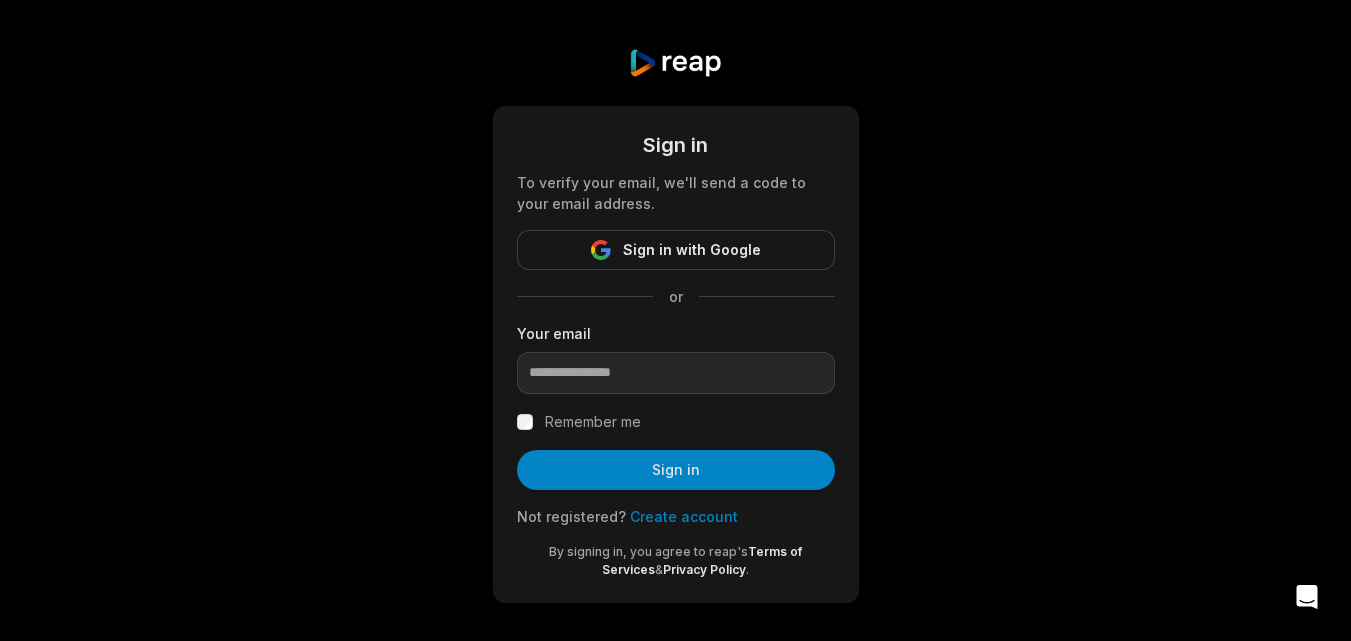 scroll, scrollTop: 0, scrollLeft: 0, axis: both 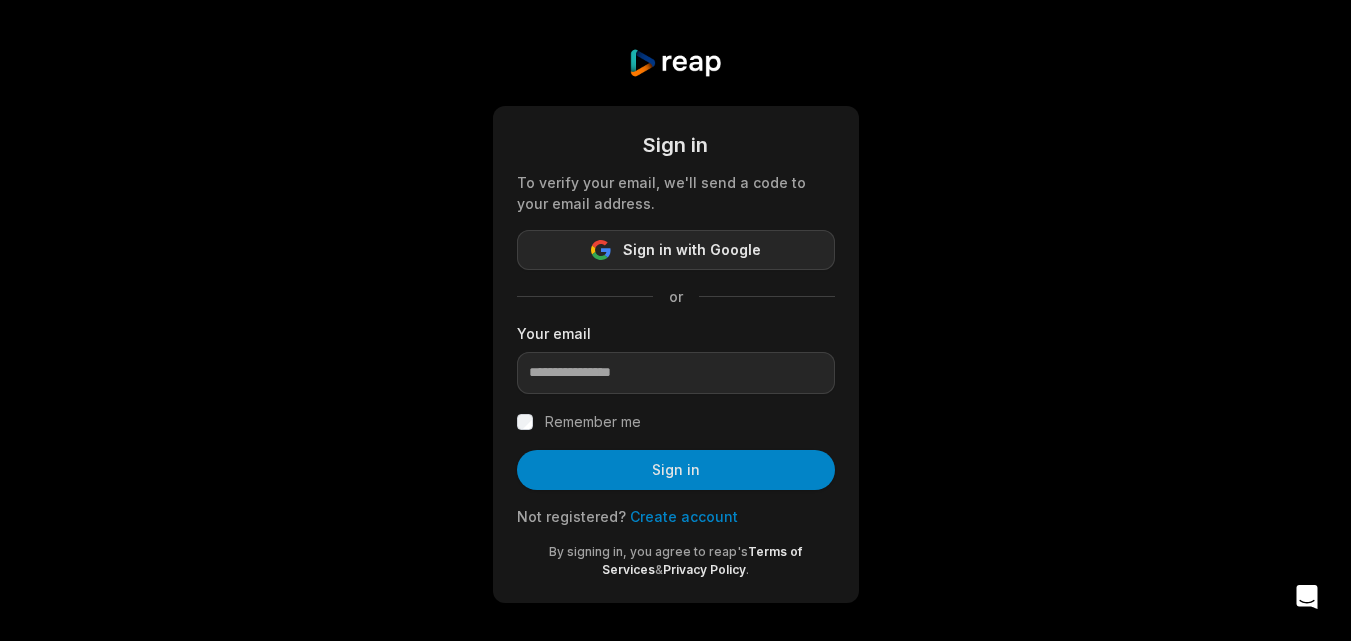 click on "Sign in with Google" at bounding box center (692, 250) 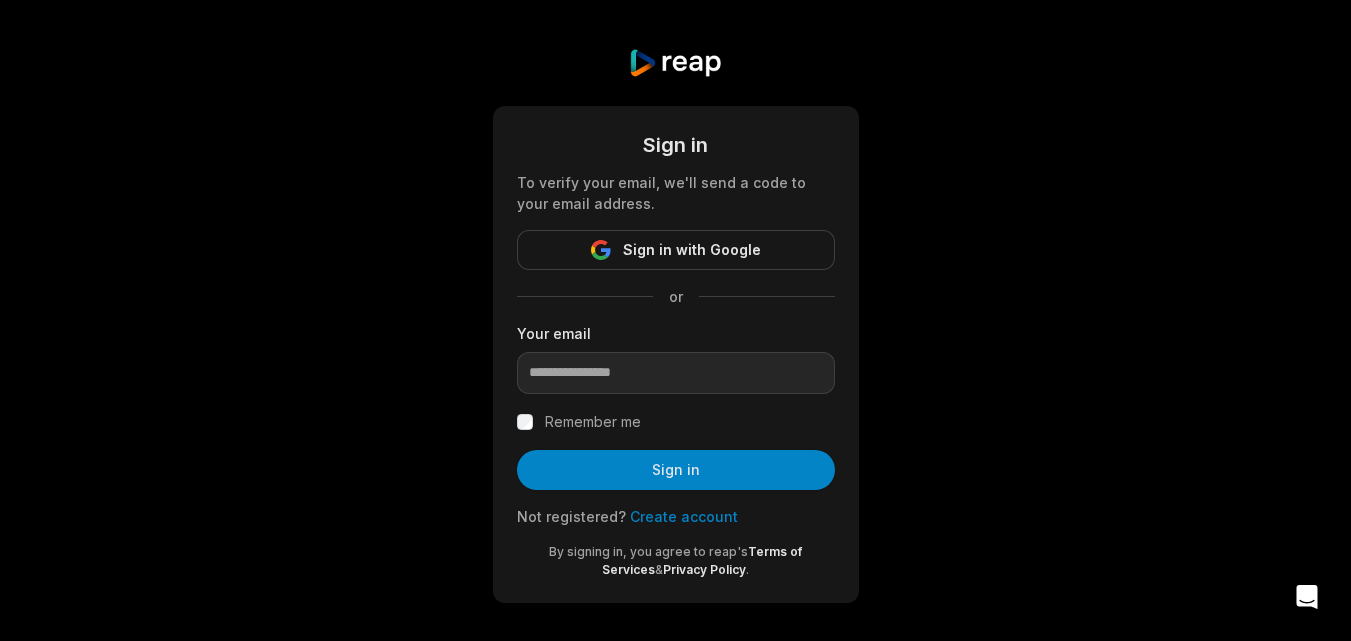 click on "Sign in To verify your email, we'll send a code to your email address. Sign in with Google or Your email Remember me Sign in Not registered?   Create account By signing in, you agree to reap's  Terms of Services  &  Privacy Policy ." at bounding box center [676, 354] 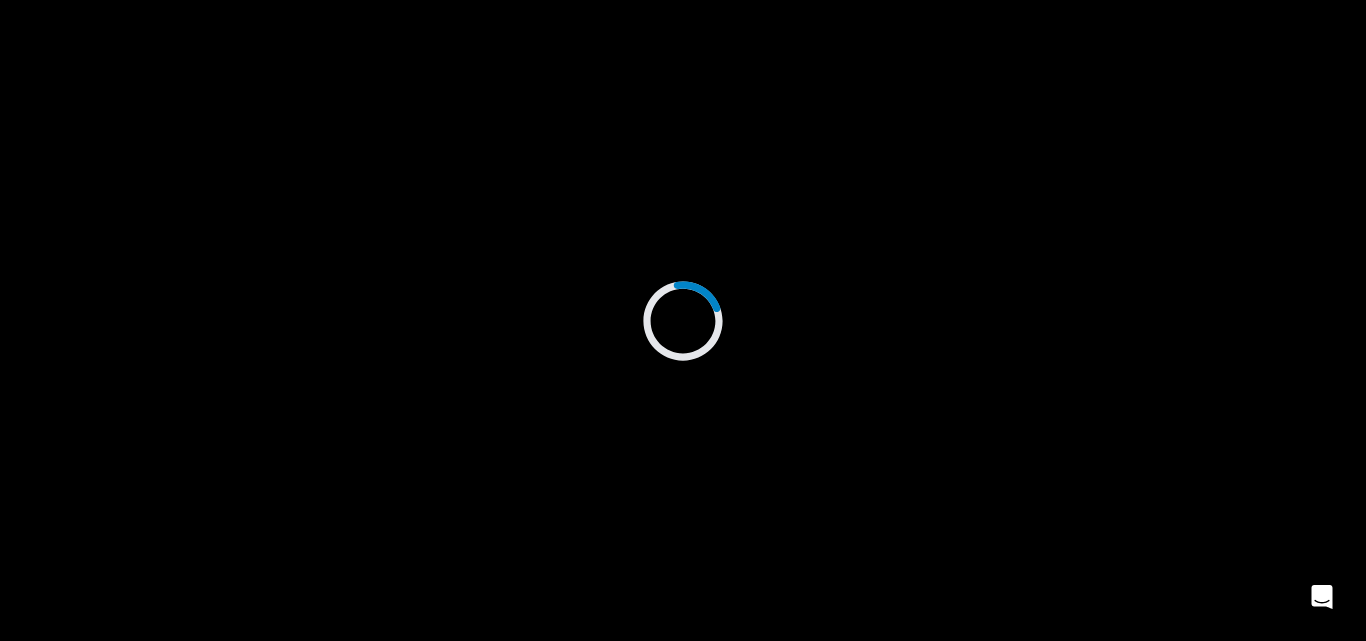 scroll, scrollTop: 0, scrollLeft: 0, axis: both 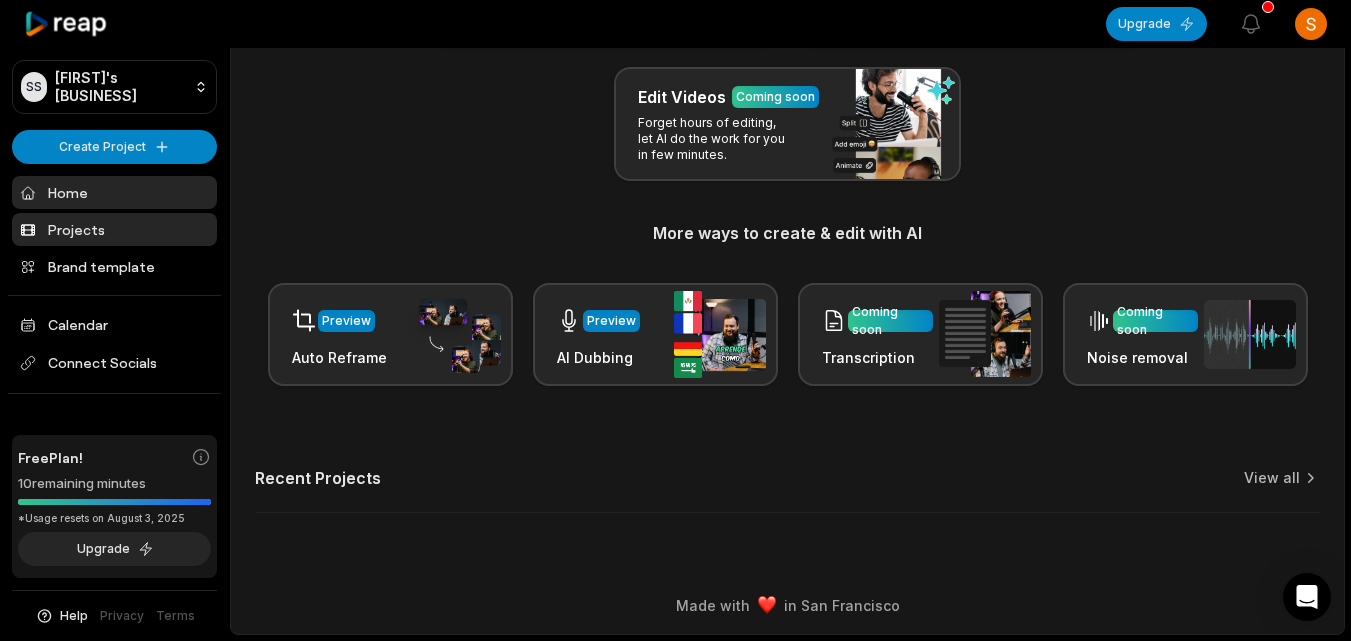 click on "Projects" at bounding box center (114, 229) 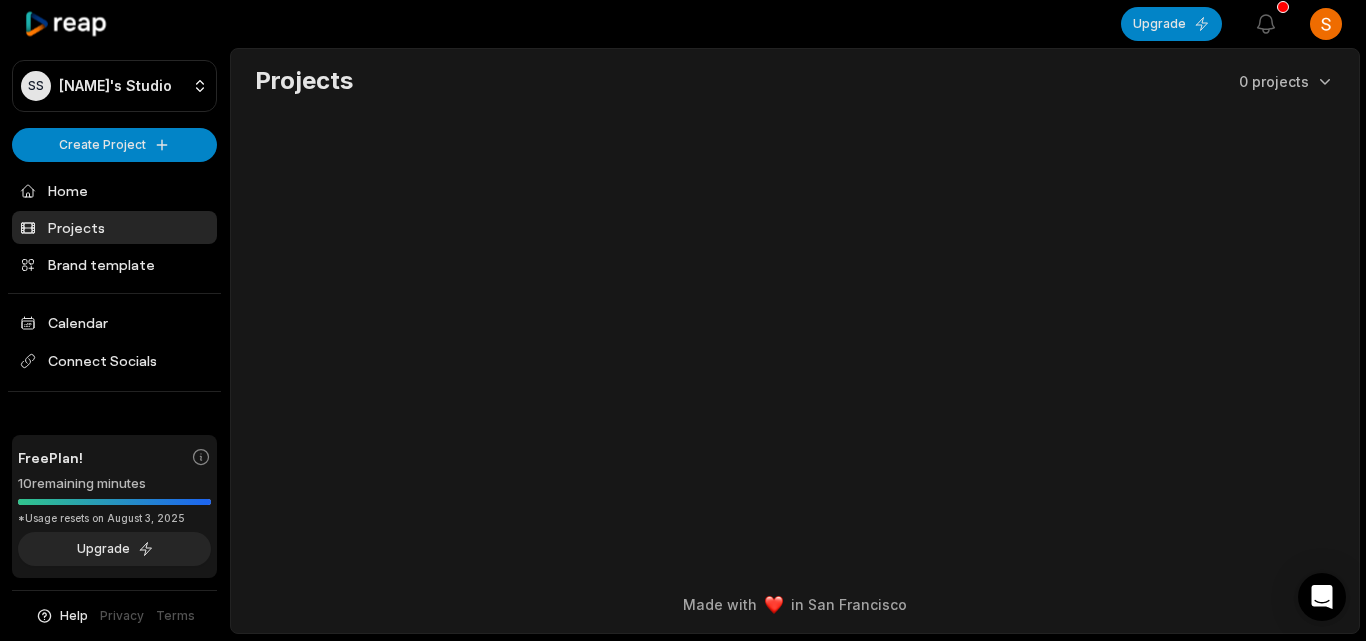 scroll, scrollTop: 0, scrollLeft: 0, axis: both 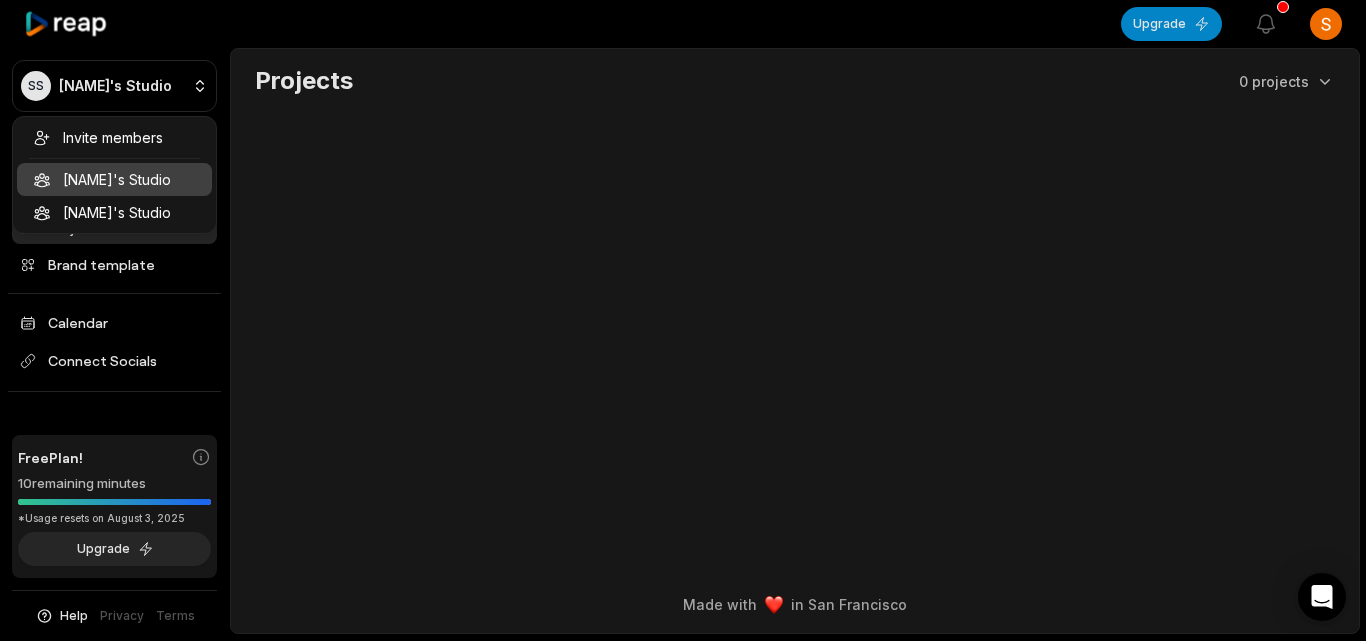 click on "SS [NAME]'s Studio Create Project Home Projects Brand template Calendar Connect Socials Free  Plan! 10  remaining minutes *Usage resets on [DATE] Upgrade Help Privacy Terms Open sidebar Upgrade View notifications Open user menu Projects   0 projects   Made with   in [CITY]
Invite members [NAME]'s Studio [NAME]'s Studio" at bounding box center (683, 320) 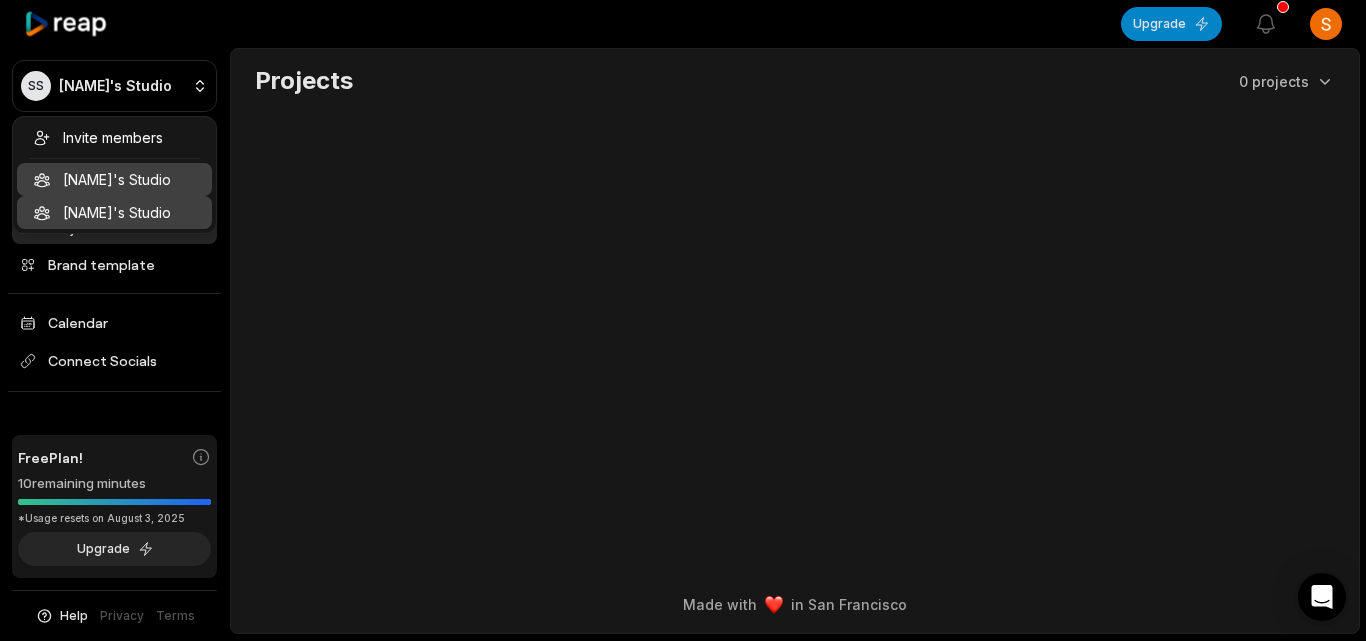 click on "[NAME]'s Studio" at bounding box center [114, 212] 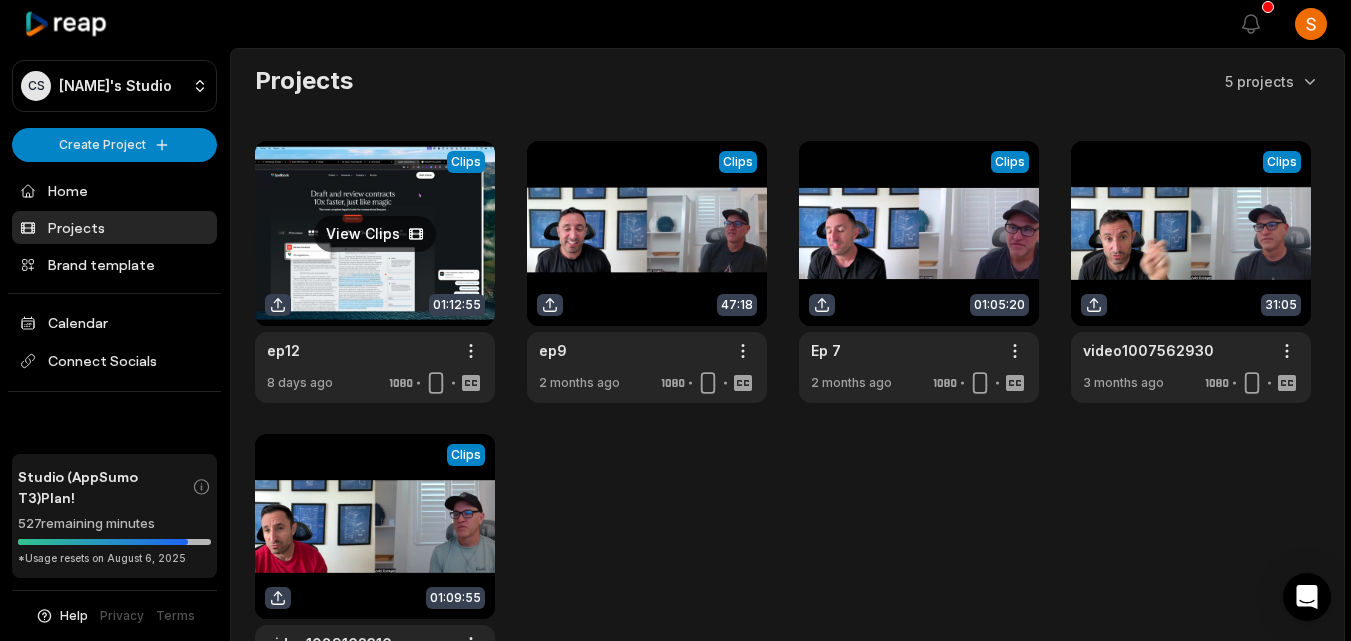 click at bounding box center [375, 272] 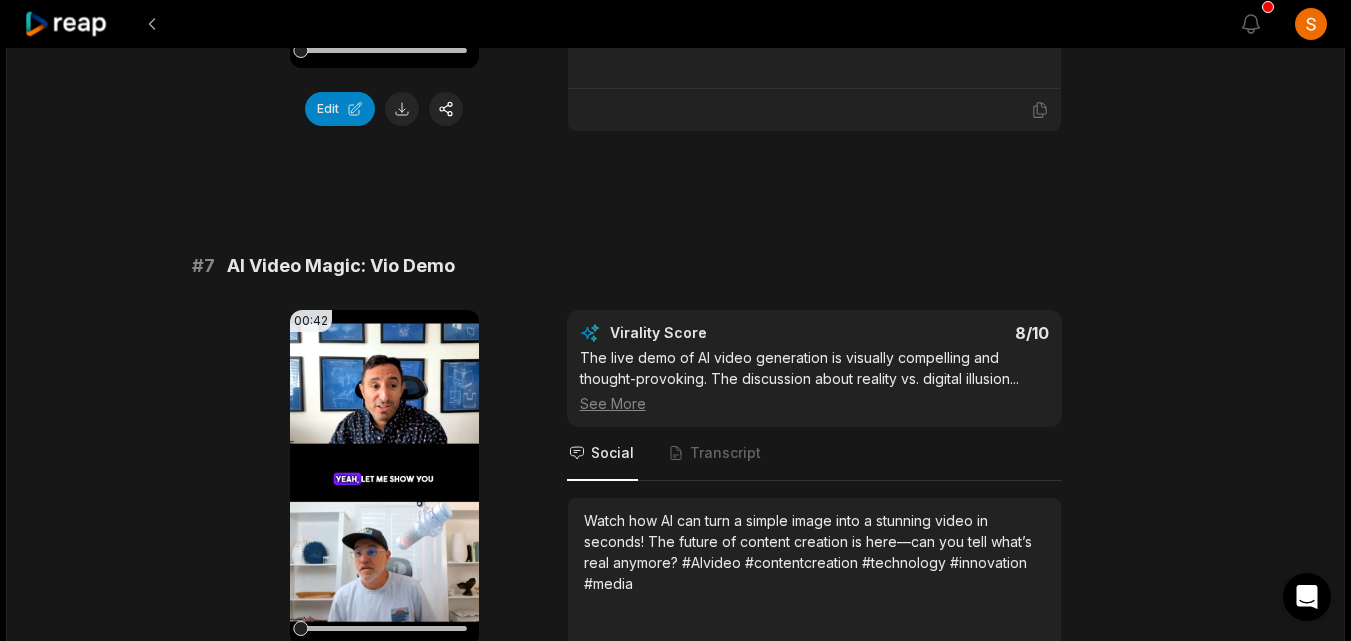 scroll, scrollTop: 5519, scrollLeft: 0, axis: vertical 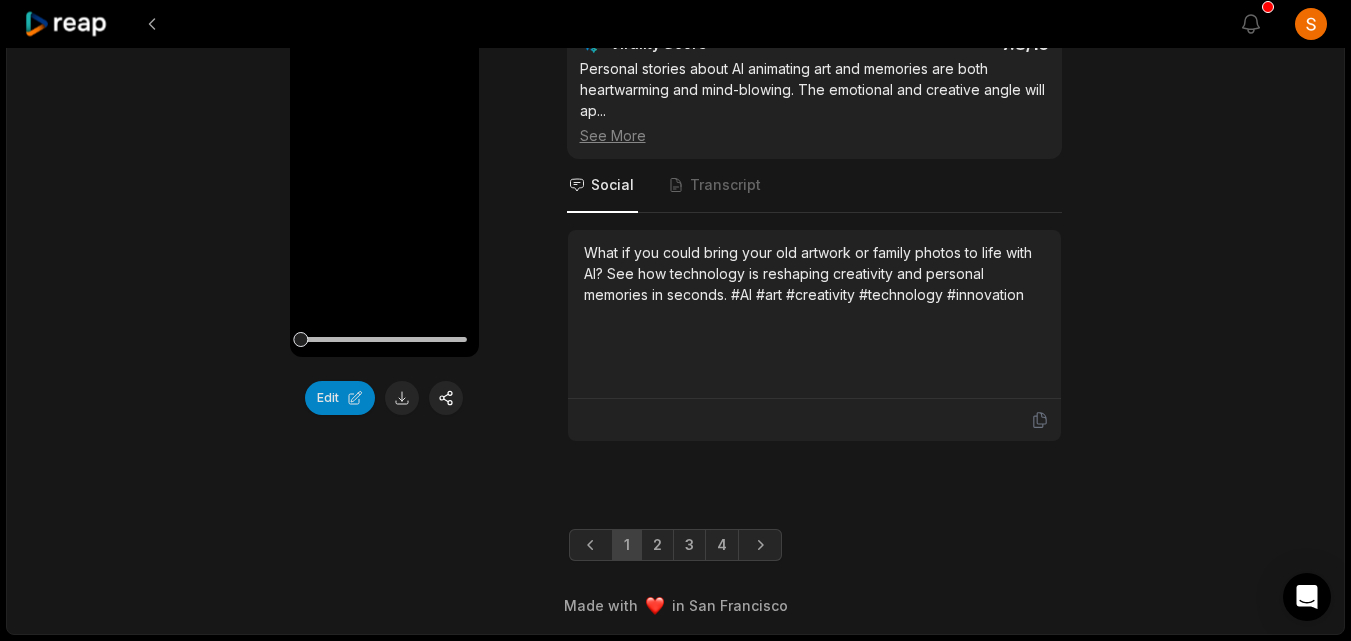 click on "4" at bounding box center (722, 545) 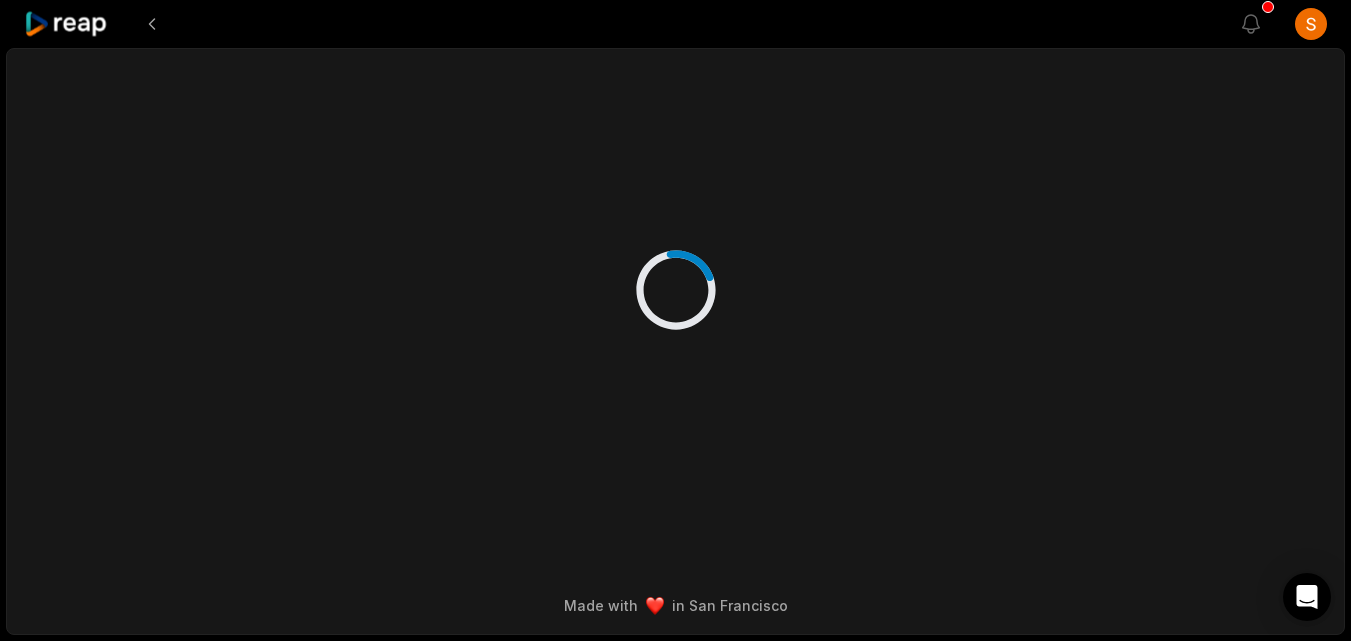 click on "Made with   in [CITY]" at bounding box center (675, 341) 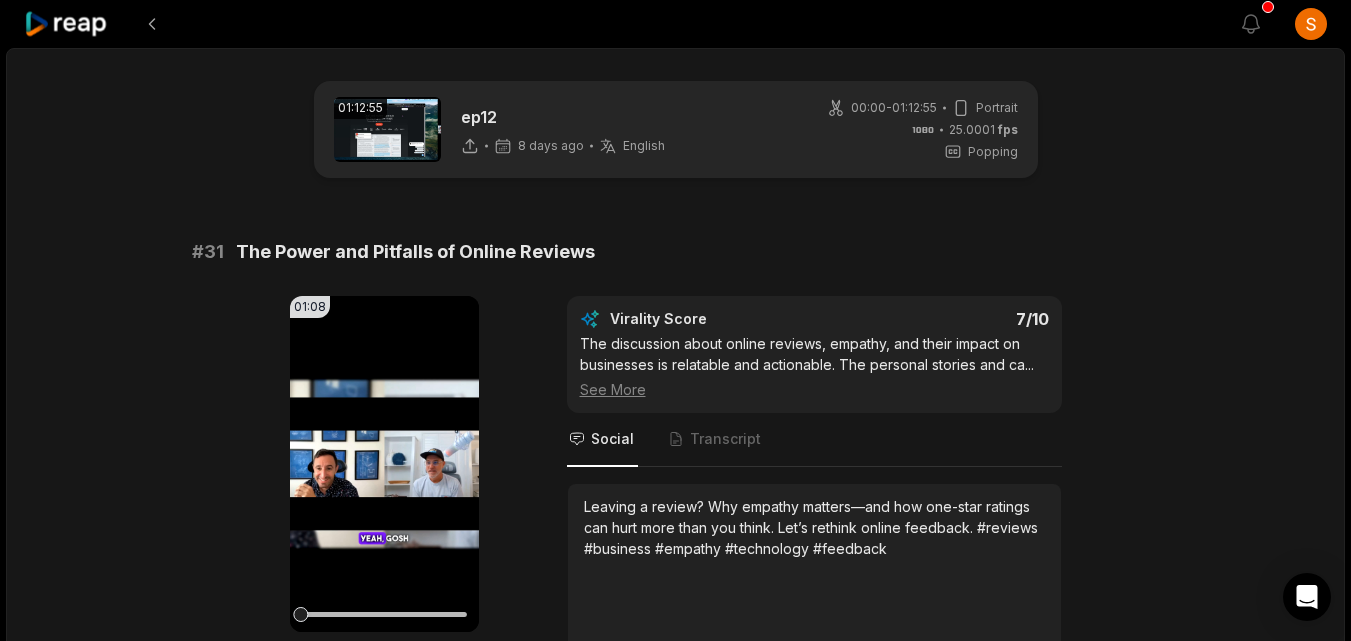 scroll, scrollTop: 756, scrollLeft: 0, axis: vertical 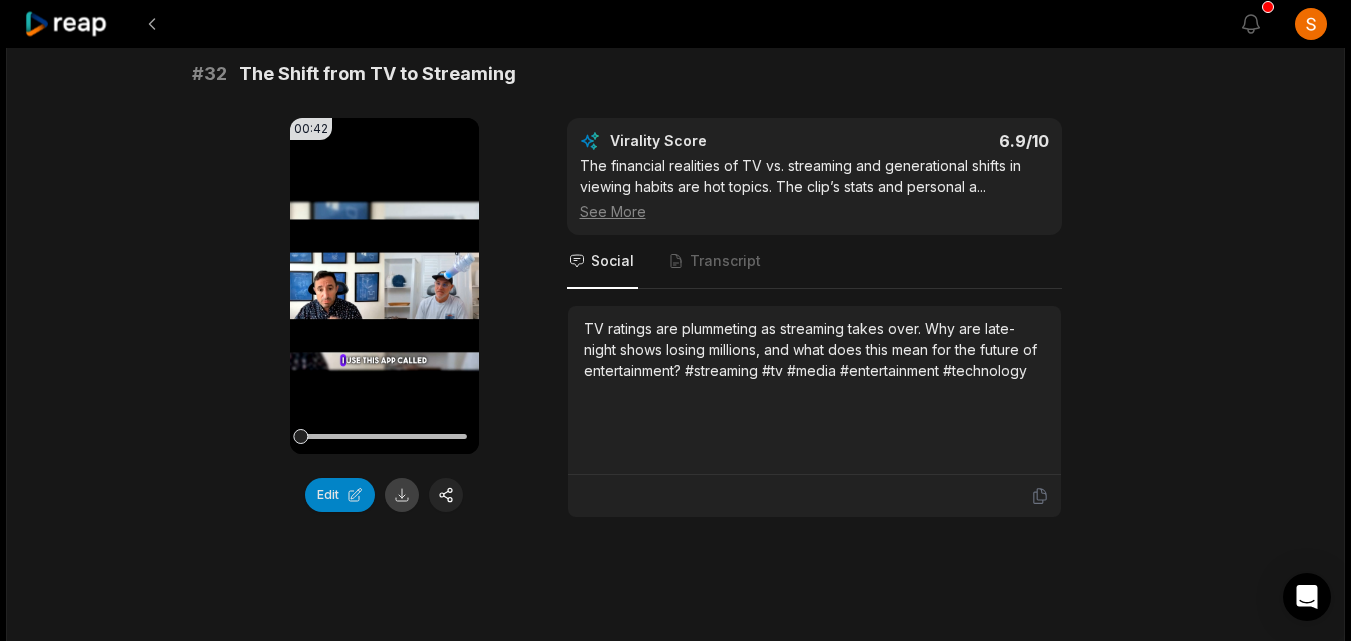 click at bounding box center (402, 495) 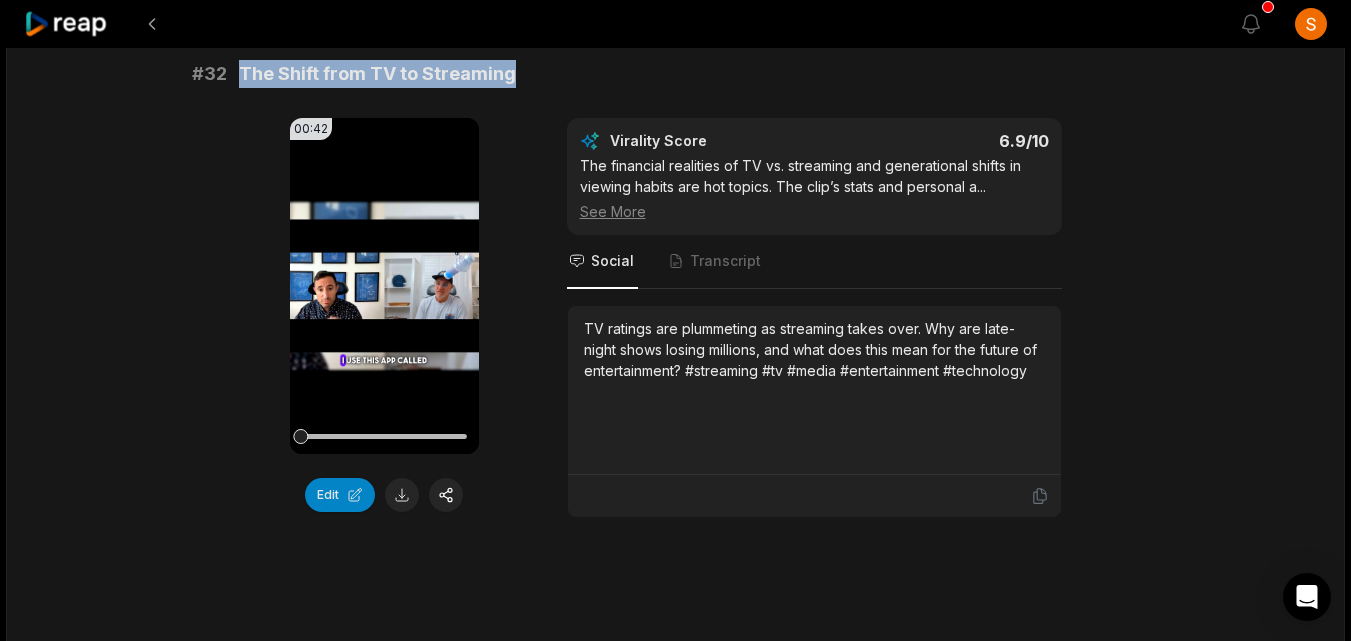 drag, startPoint x: 419, startPoint y: 74, endPoint x: 241, endPoint y: 68, distance: 178.10109 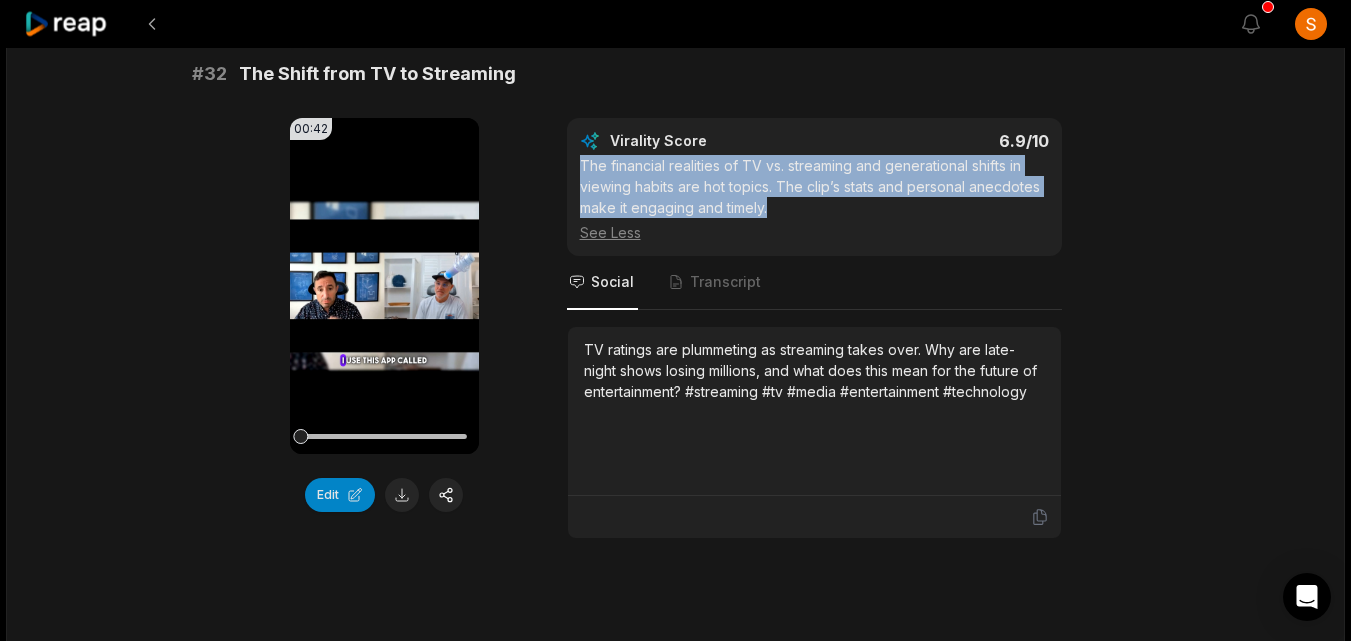 drag, startPoint x: 786, startPoint y: 209, endPoint x: 577, endPoint y: 166, distance: 213.3776 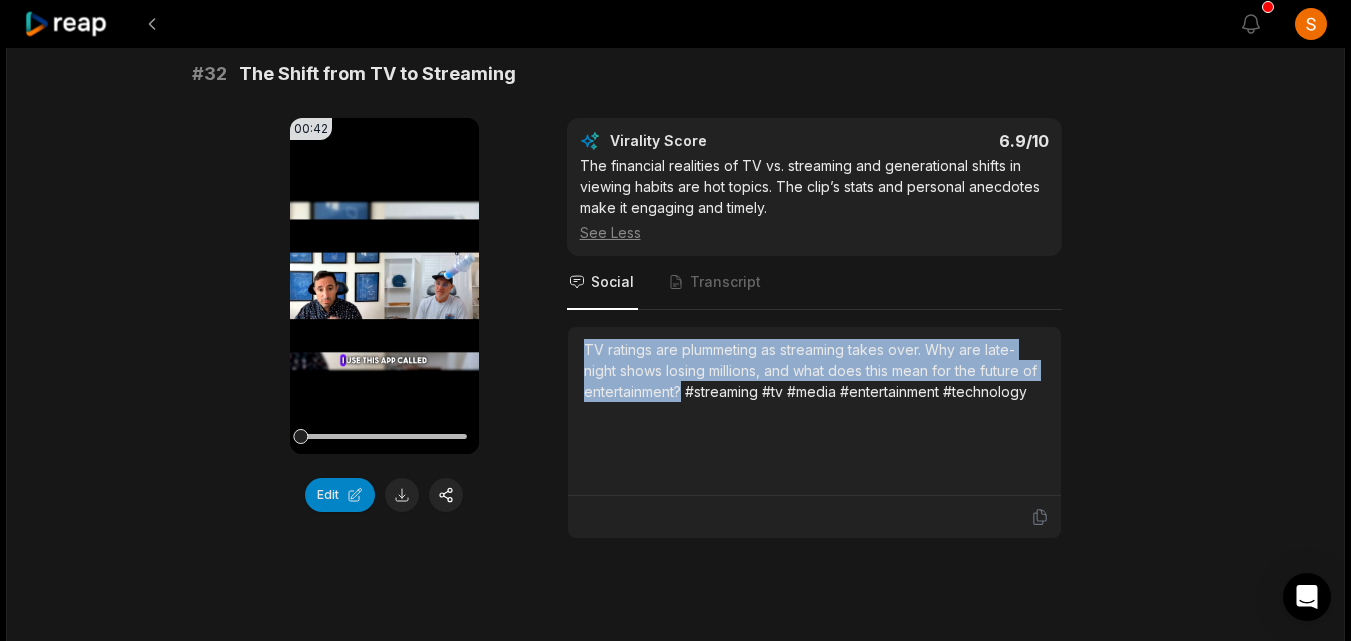 drag, startPoint x: 585, startPoint y: 350, endPoint x: 682, endPoint y: 386, distance: 103.46497 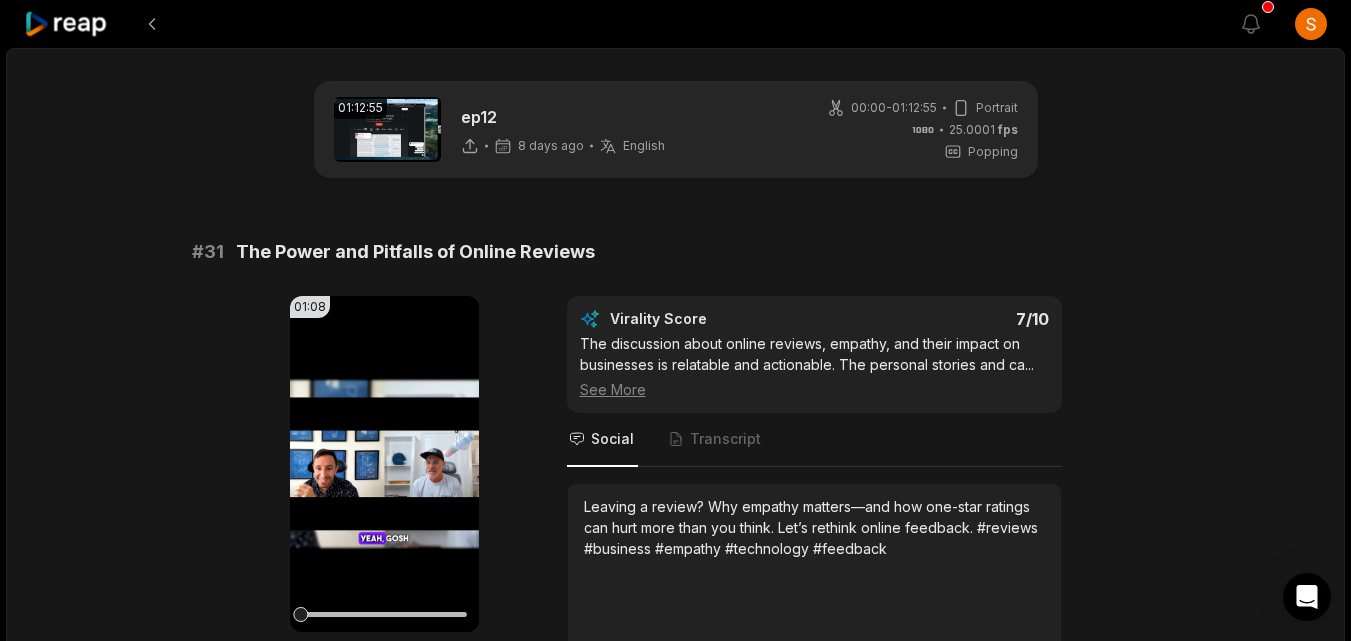 scroll, scrollTop: 756, scrollLeft: 0, axis: vertical 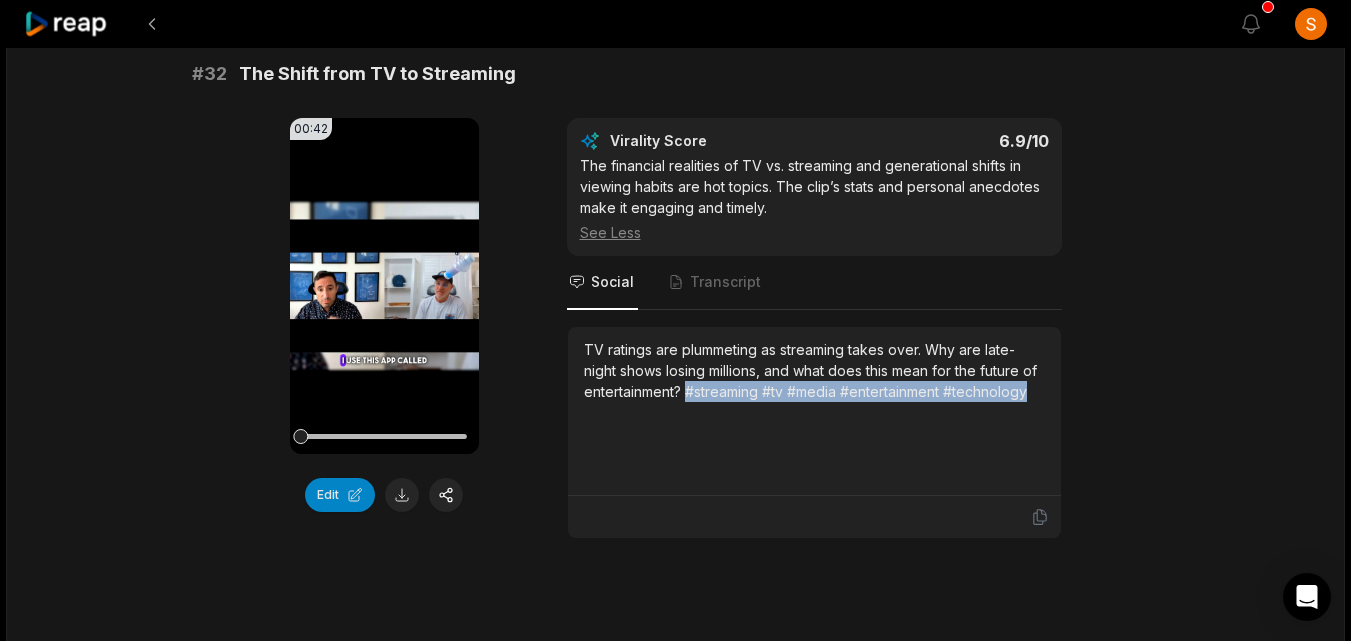 drag, startPoint x: 690, startPoint y: 392, endPoint x: 1079, endPoint y: 391, distance: 389.00128 